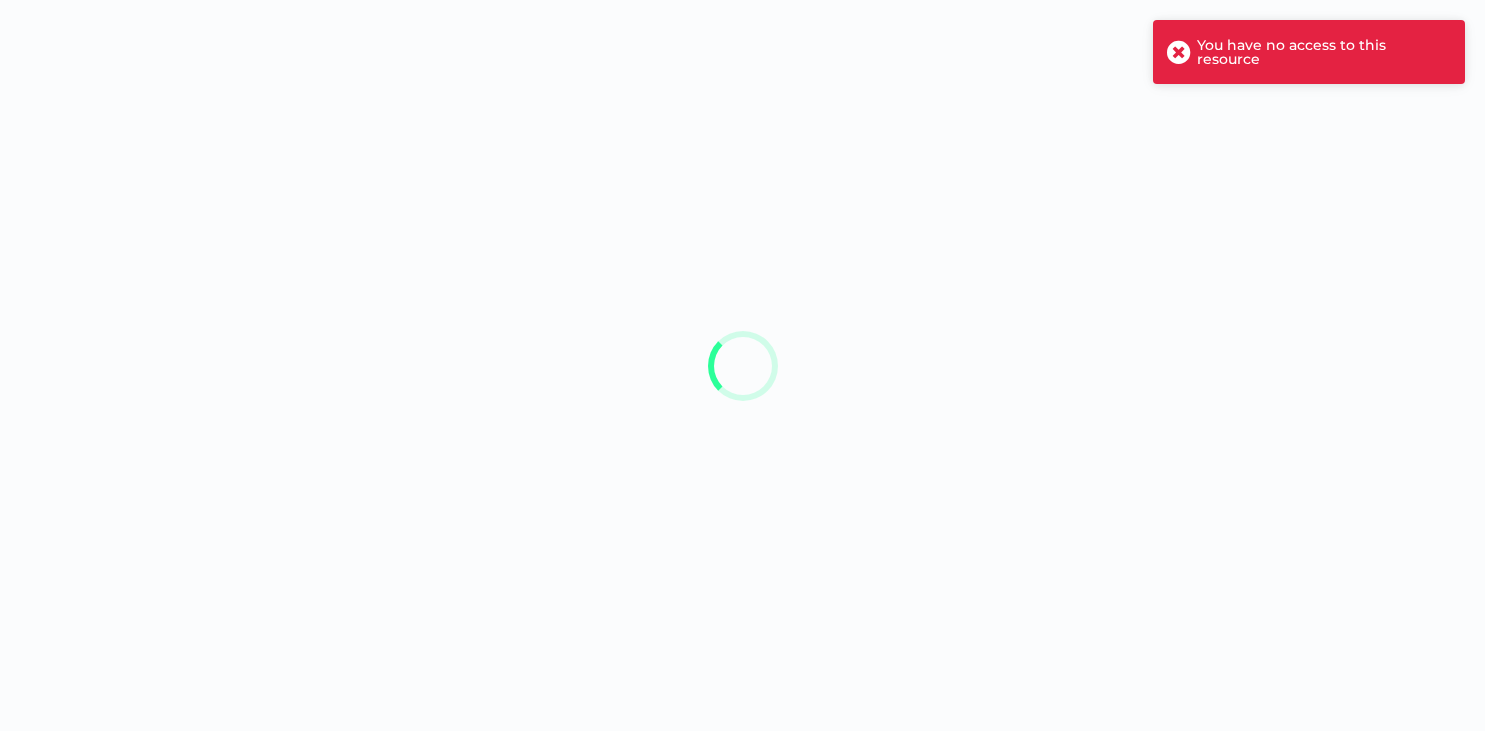 scroll, scrollTop: 0, scrollLeft: 0, axis: both 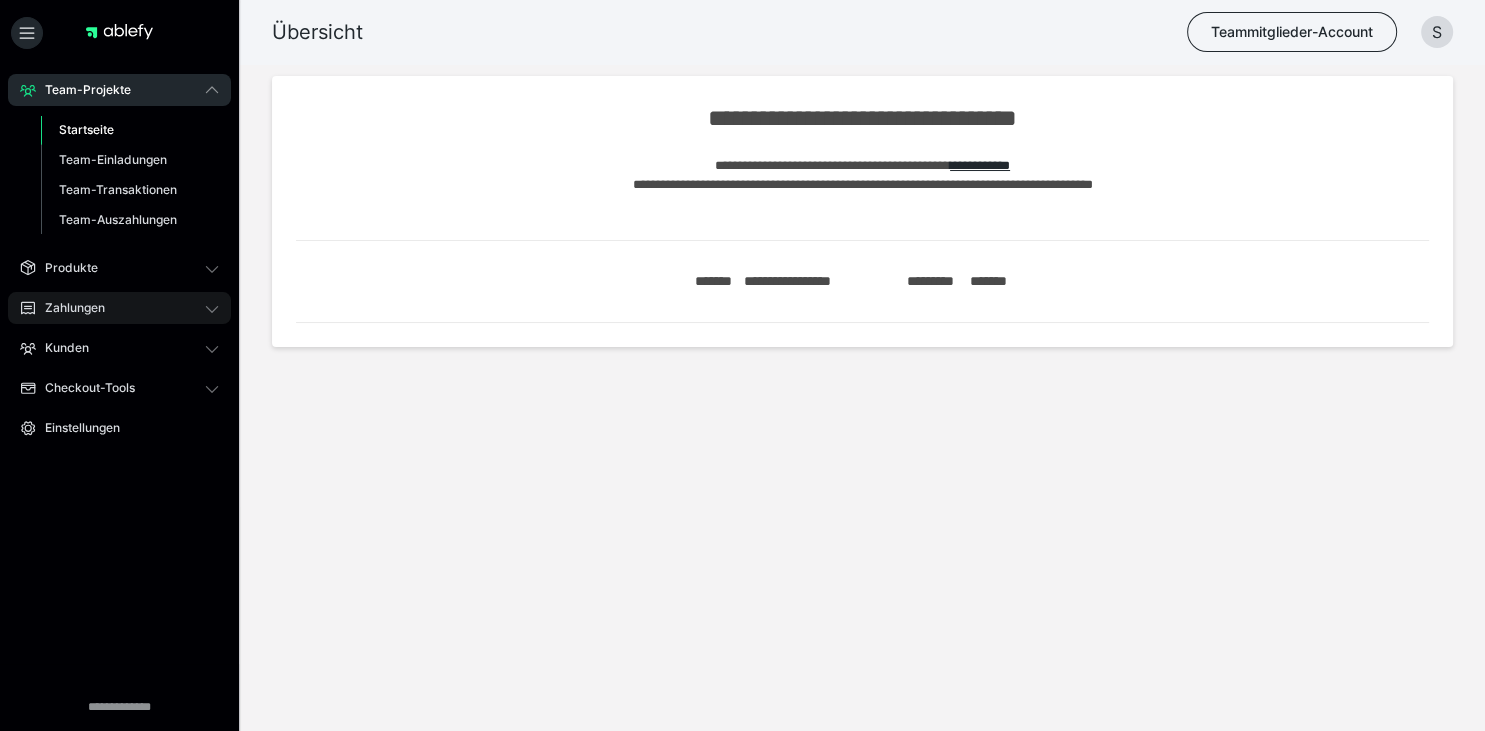 click on "Zahlungen" at bounding box center (68, 308) 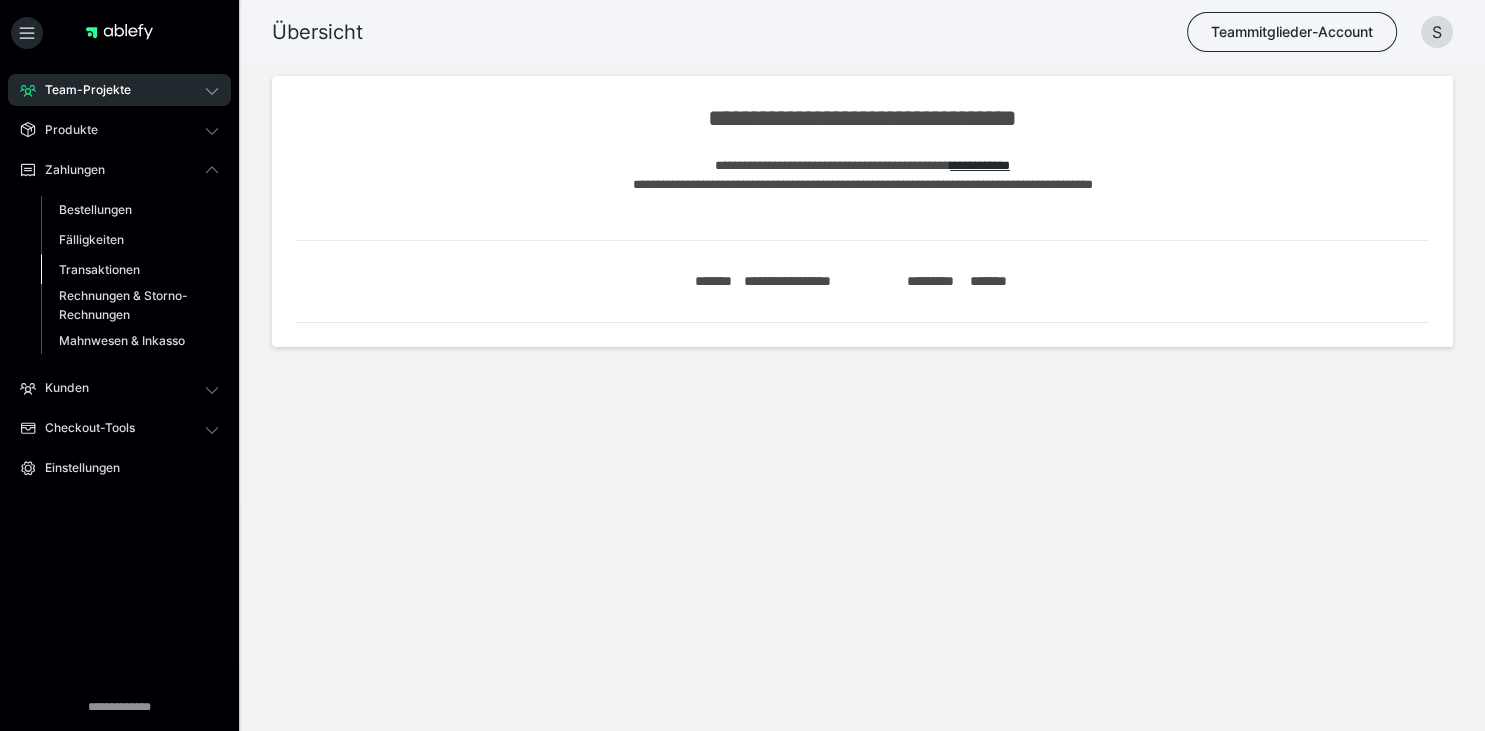 click on "Transaktionen" at bounding box center (99, 269) 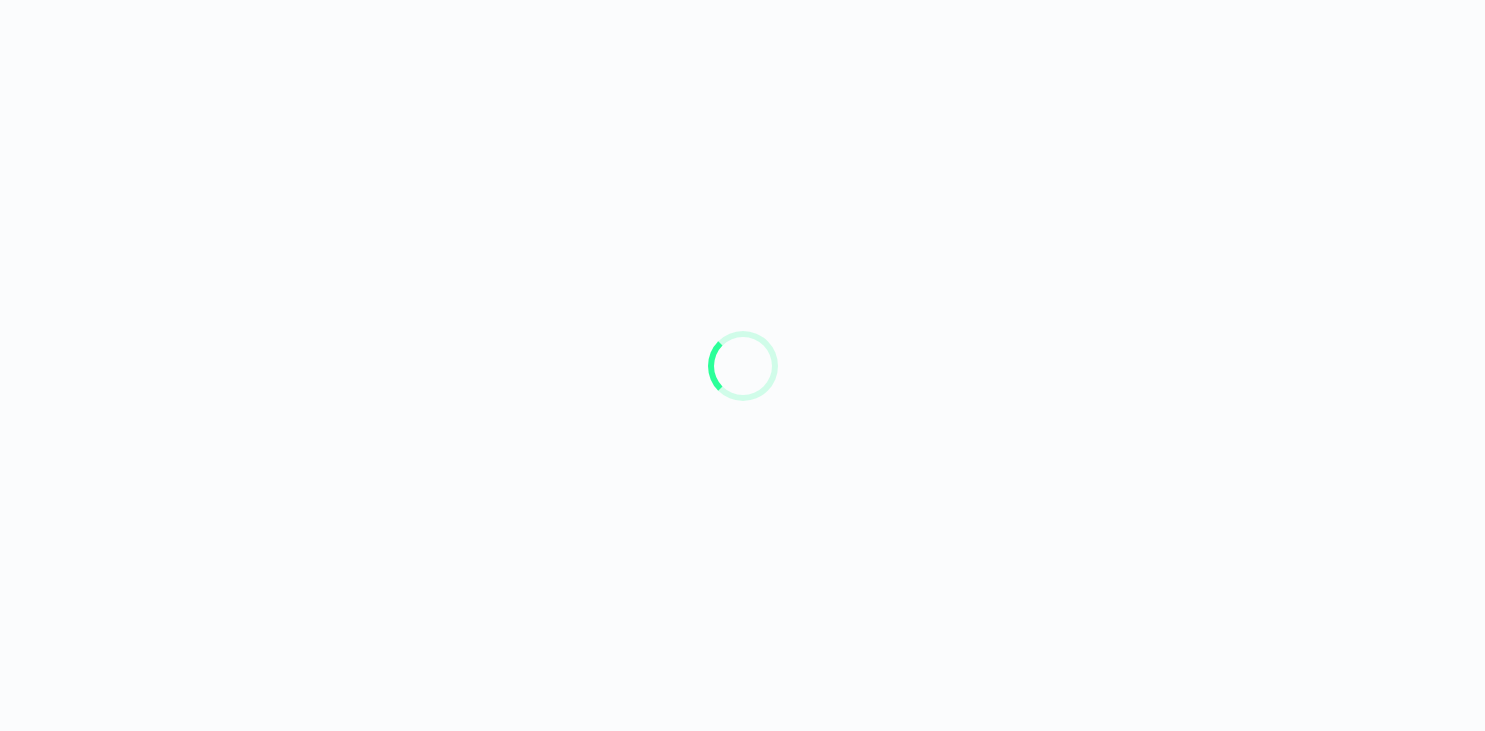 scroll, scrollTop: 0, scrollLeft: 0, axis: both 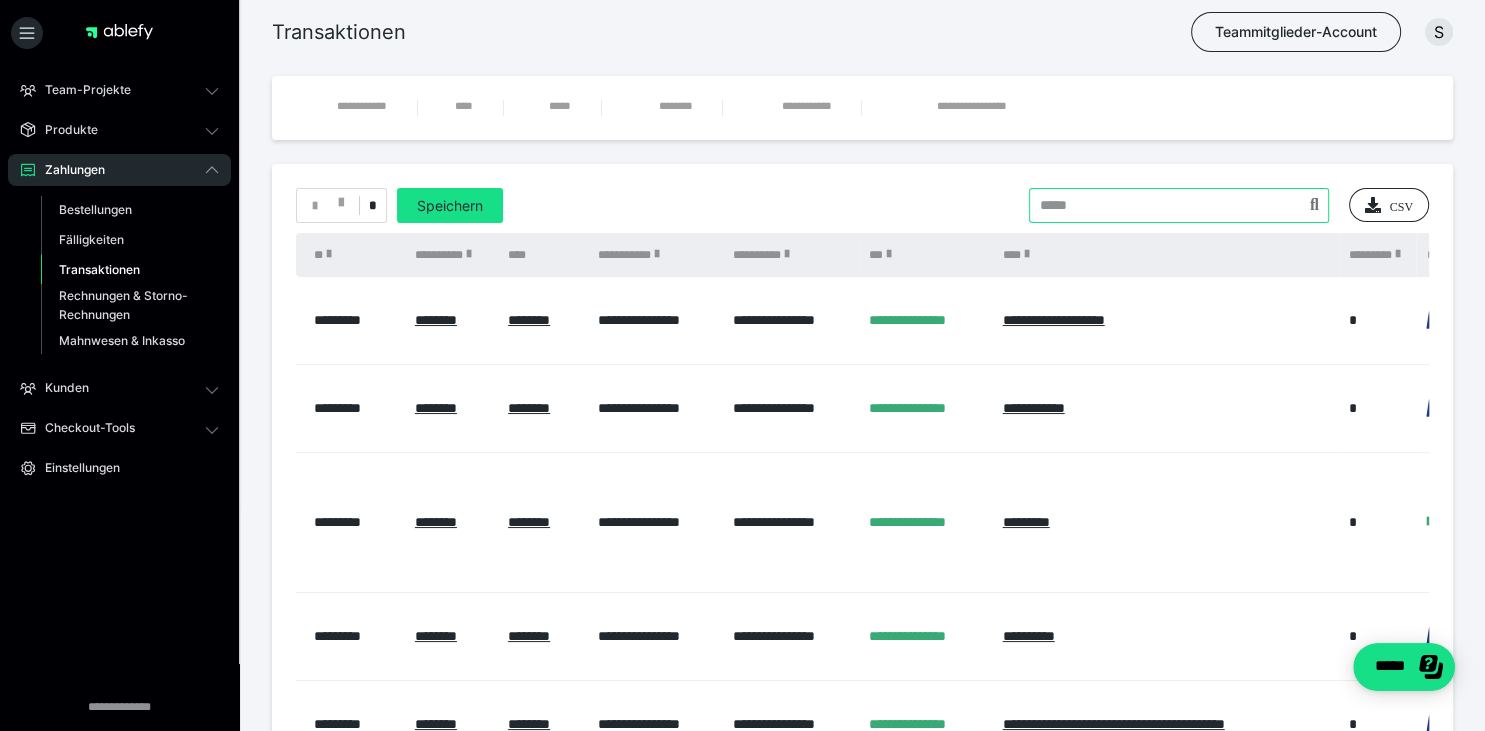 click at bounding box center (1179, 205) 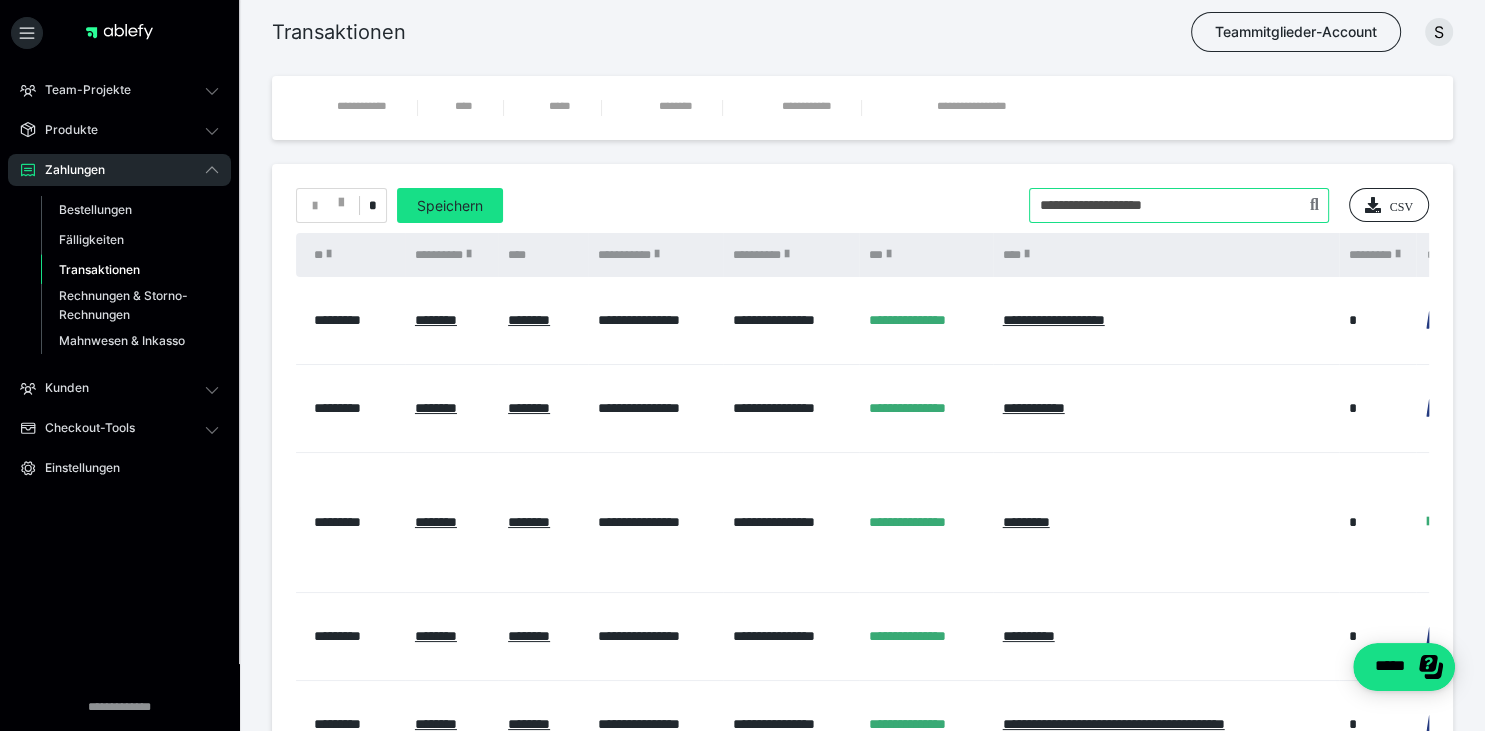click at bounding box center (1179, 205) 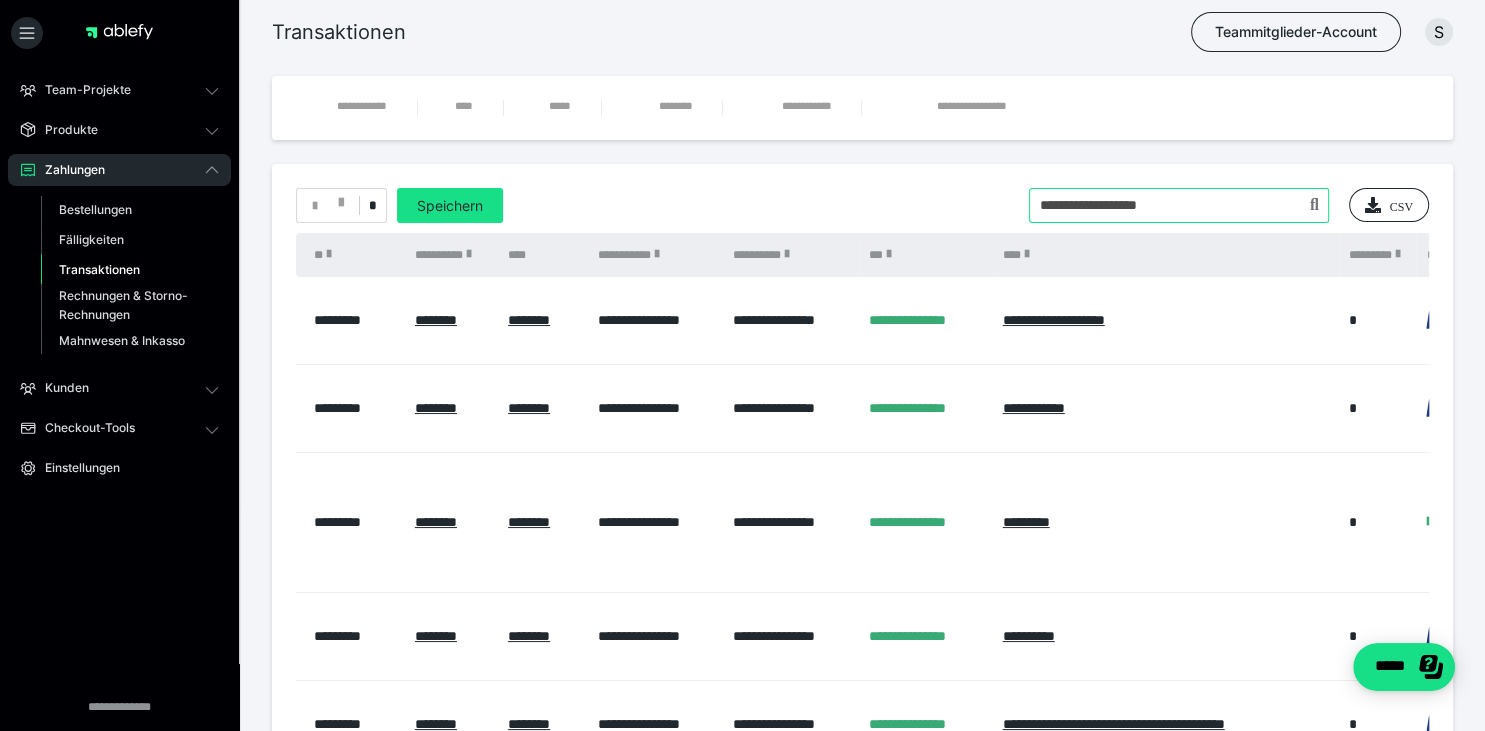 type on "**********" 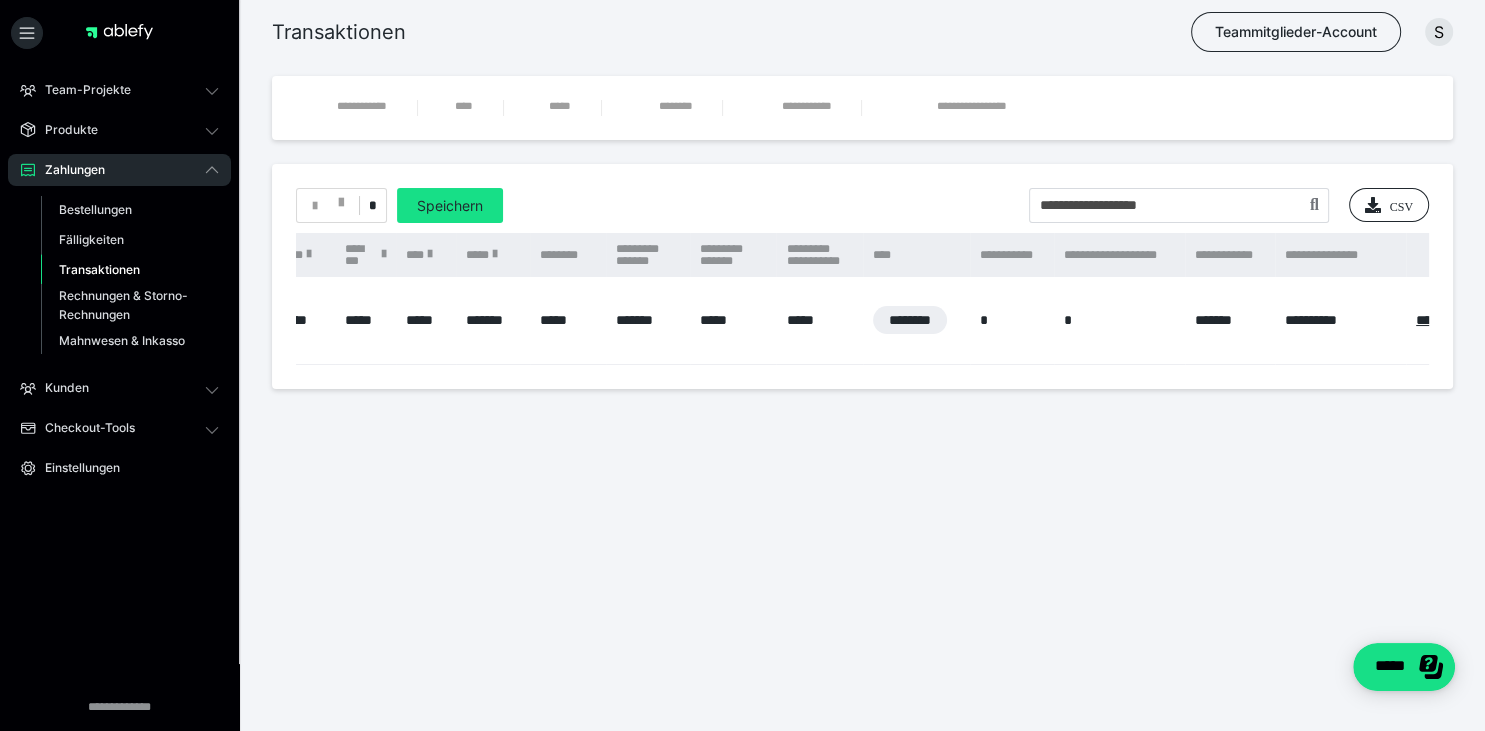 scroll, scrollTop: 0, scrollLeft: 1550, axis: horizontal 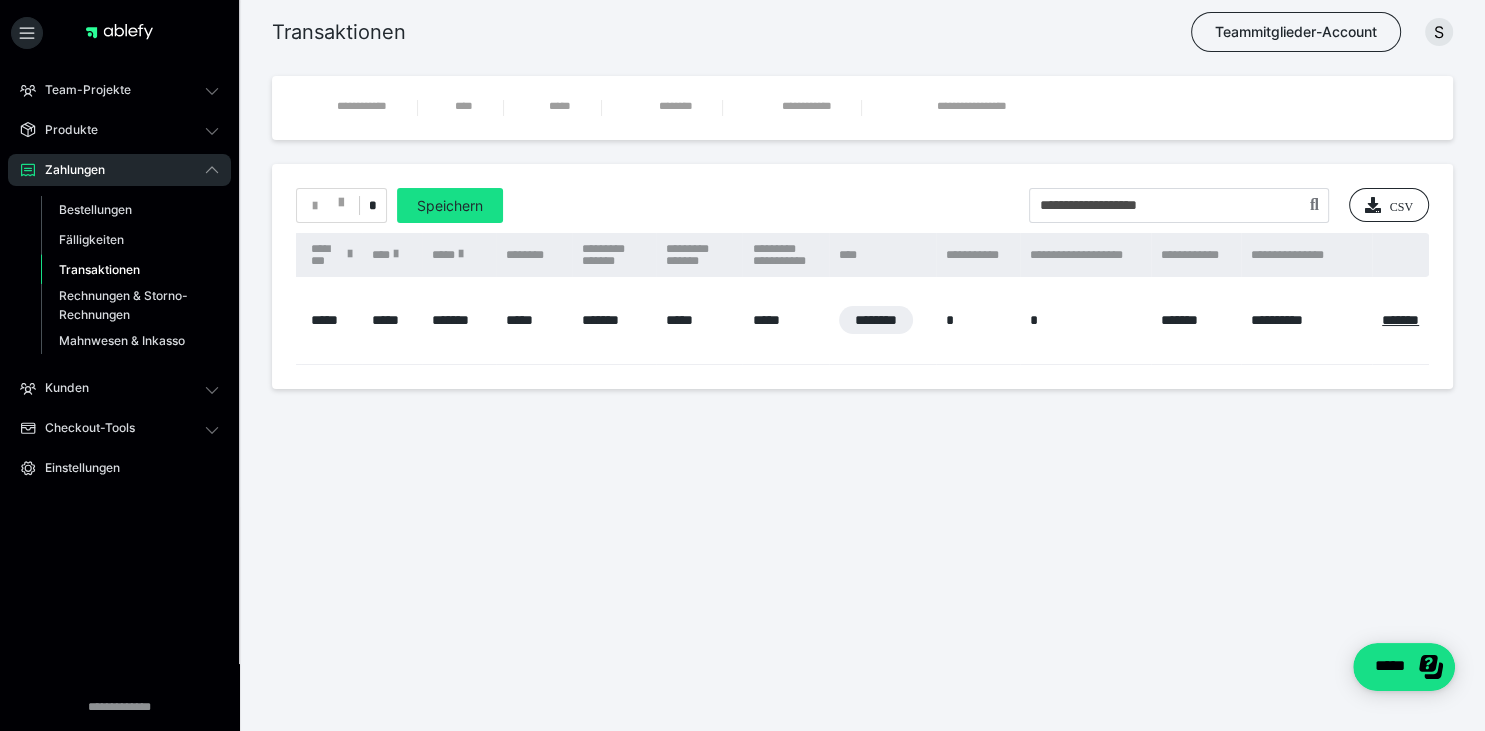 click on "**********" at bounding box center (862, 286) 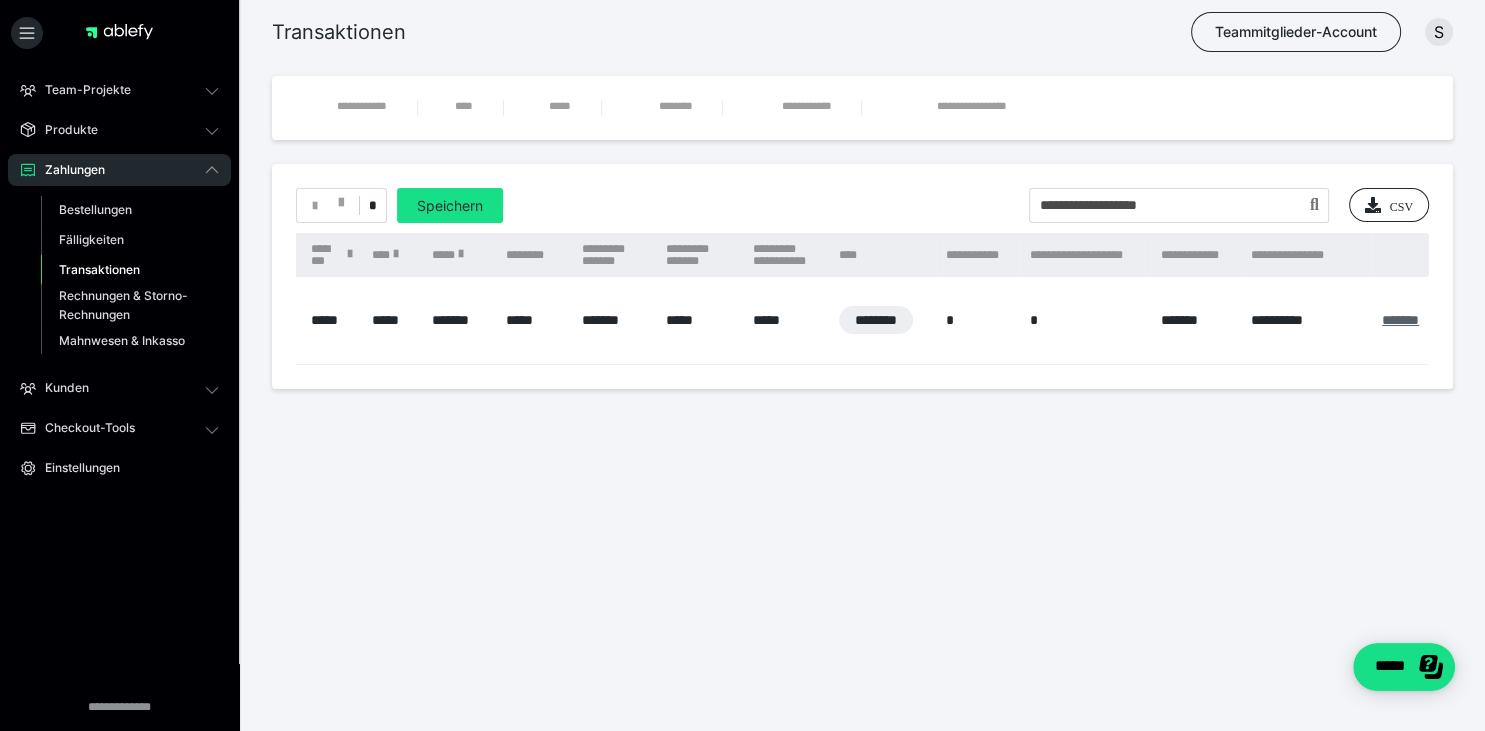 click on "*******" at bounding box center (1400, 320) 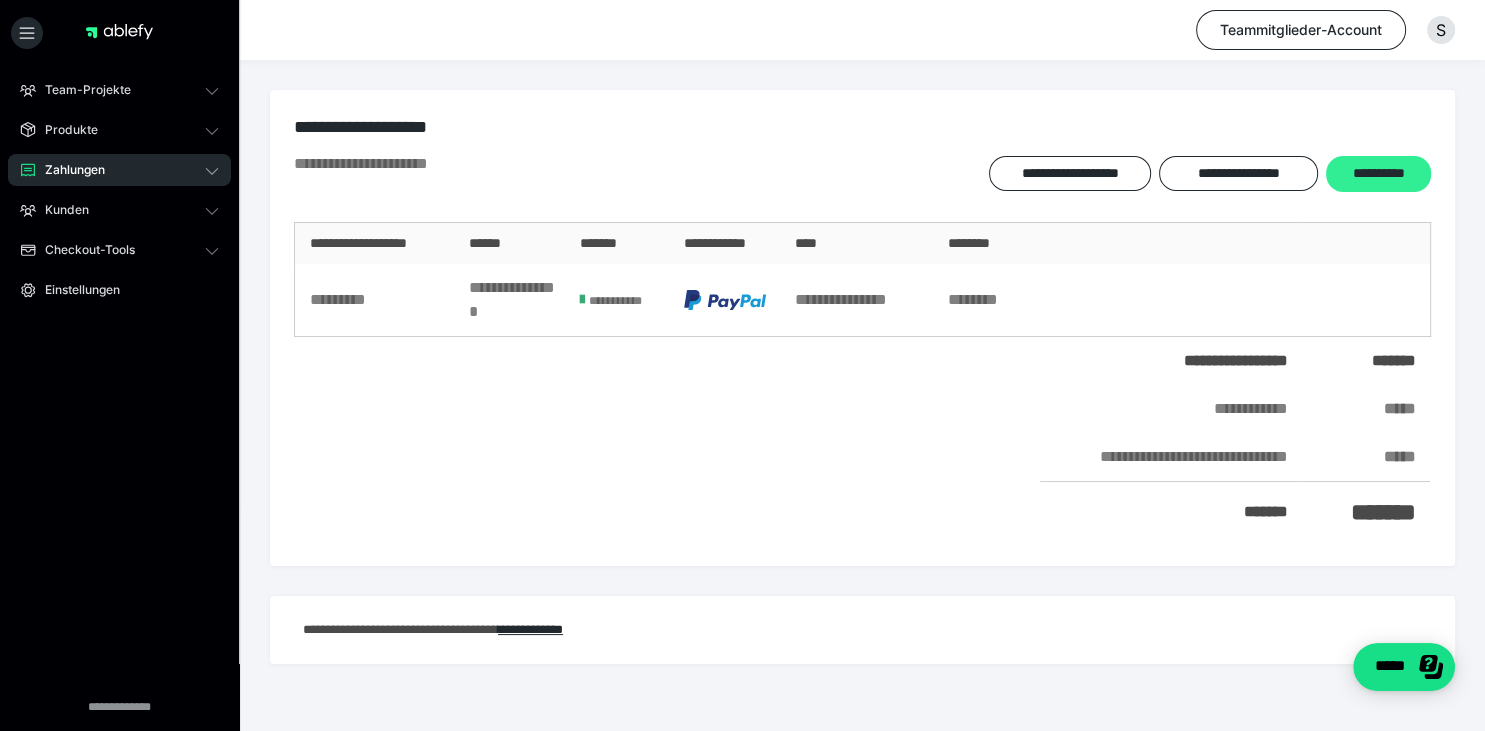 click on "**********" at bounding box center [1378, 174] 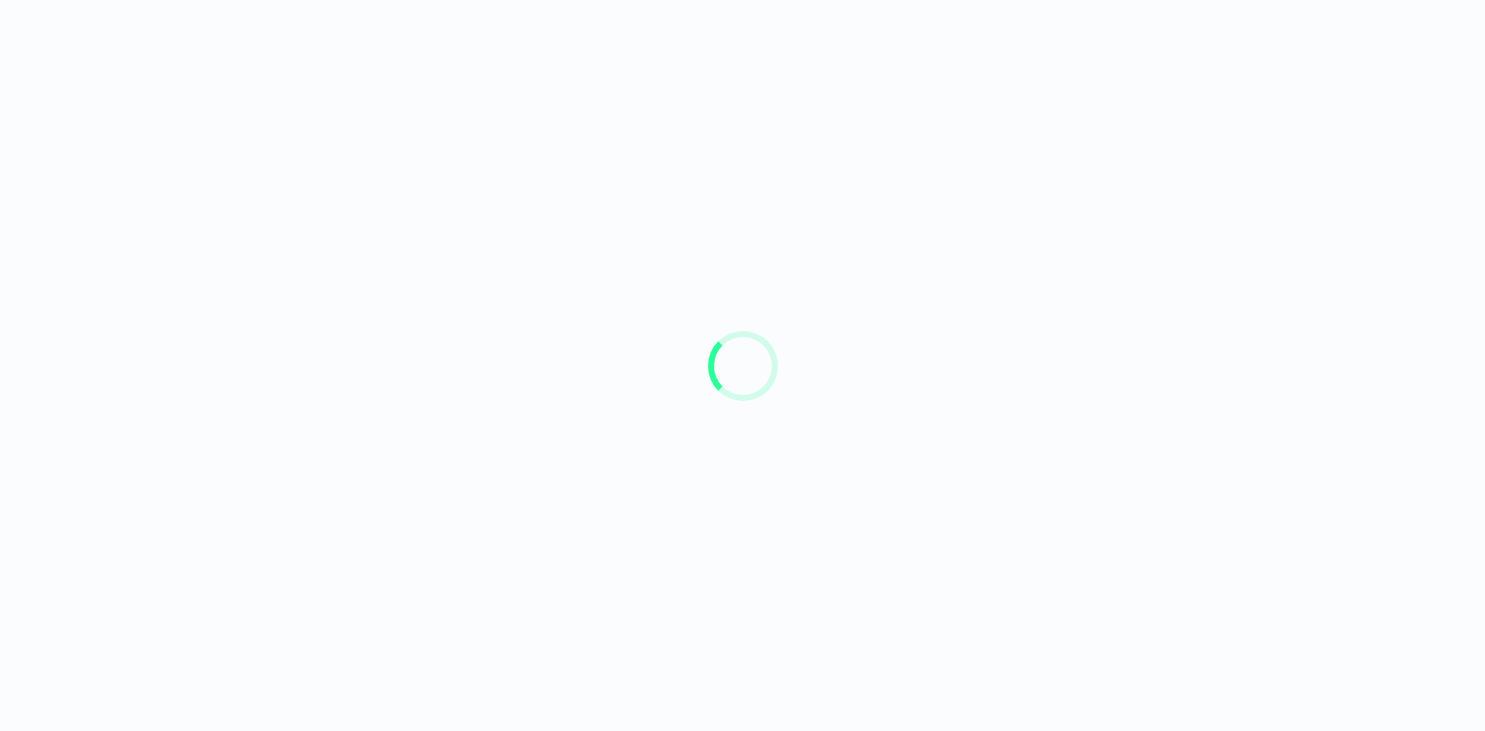 scroll, scrollTop: 0, scrollLeft: 0, axis: both 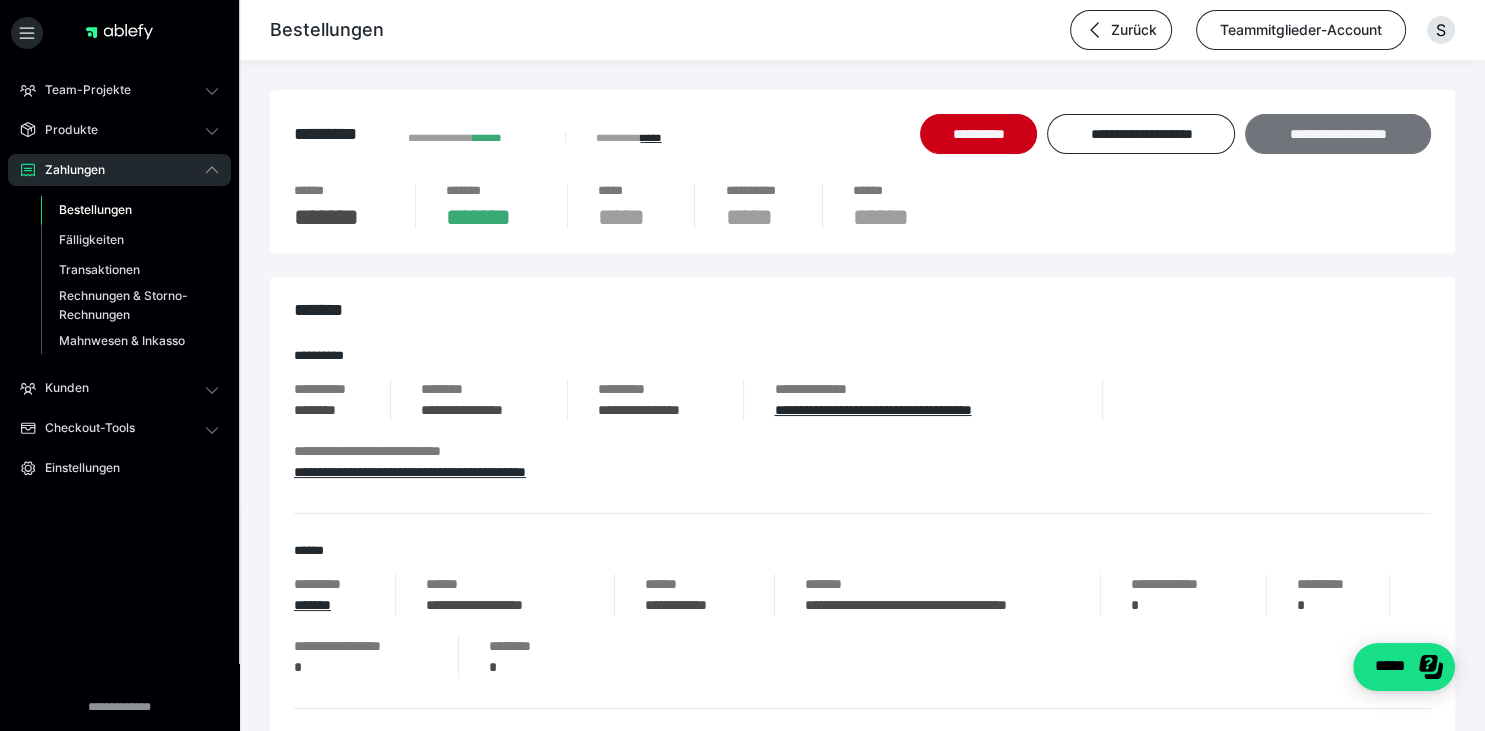 click on "**********" at bounding box center (1337, 134) 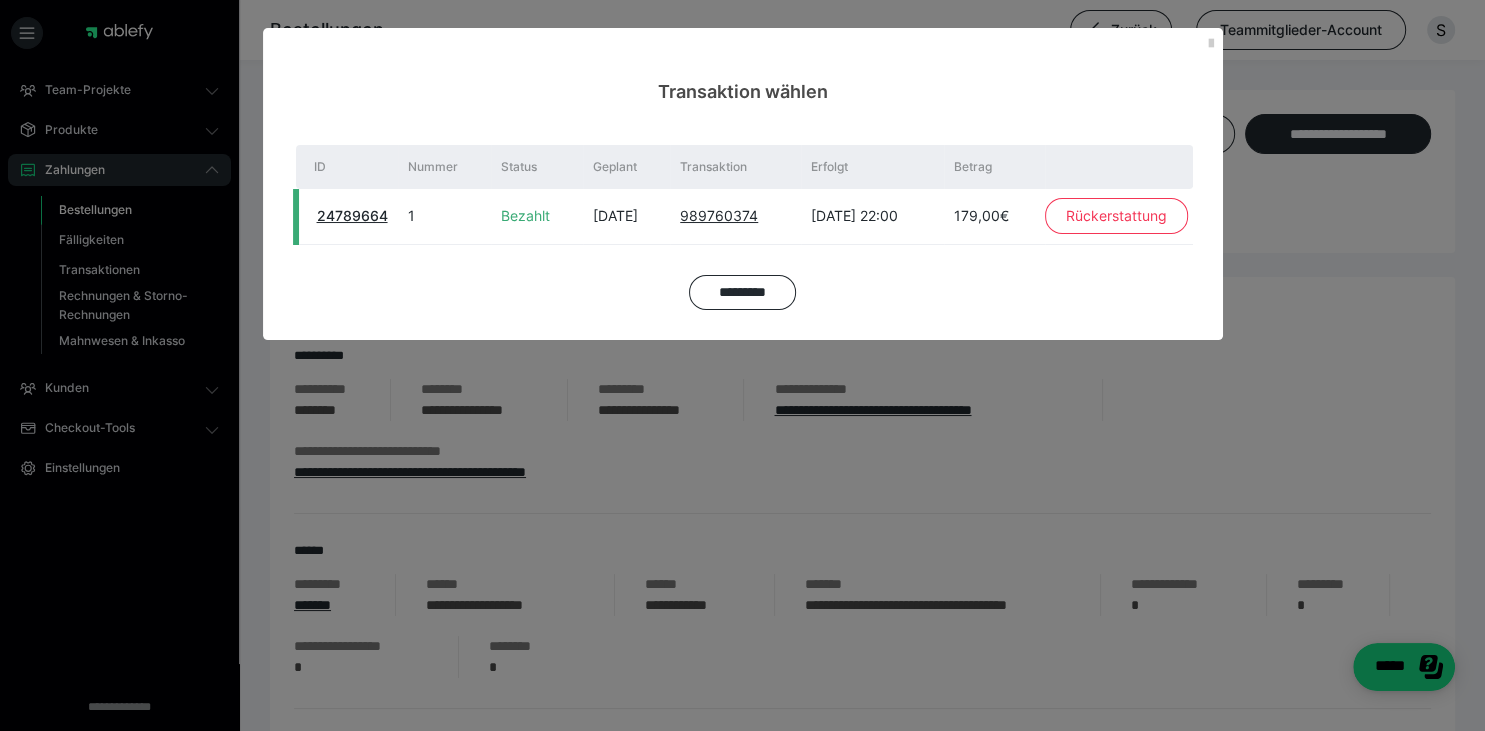 click on "Rückerstattung" at bounding box center (1116, 216) 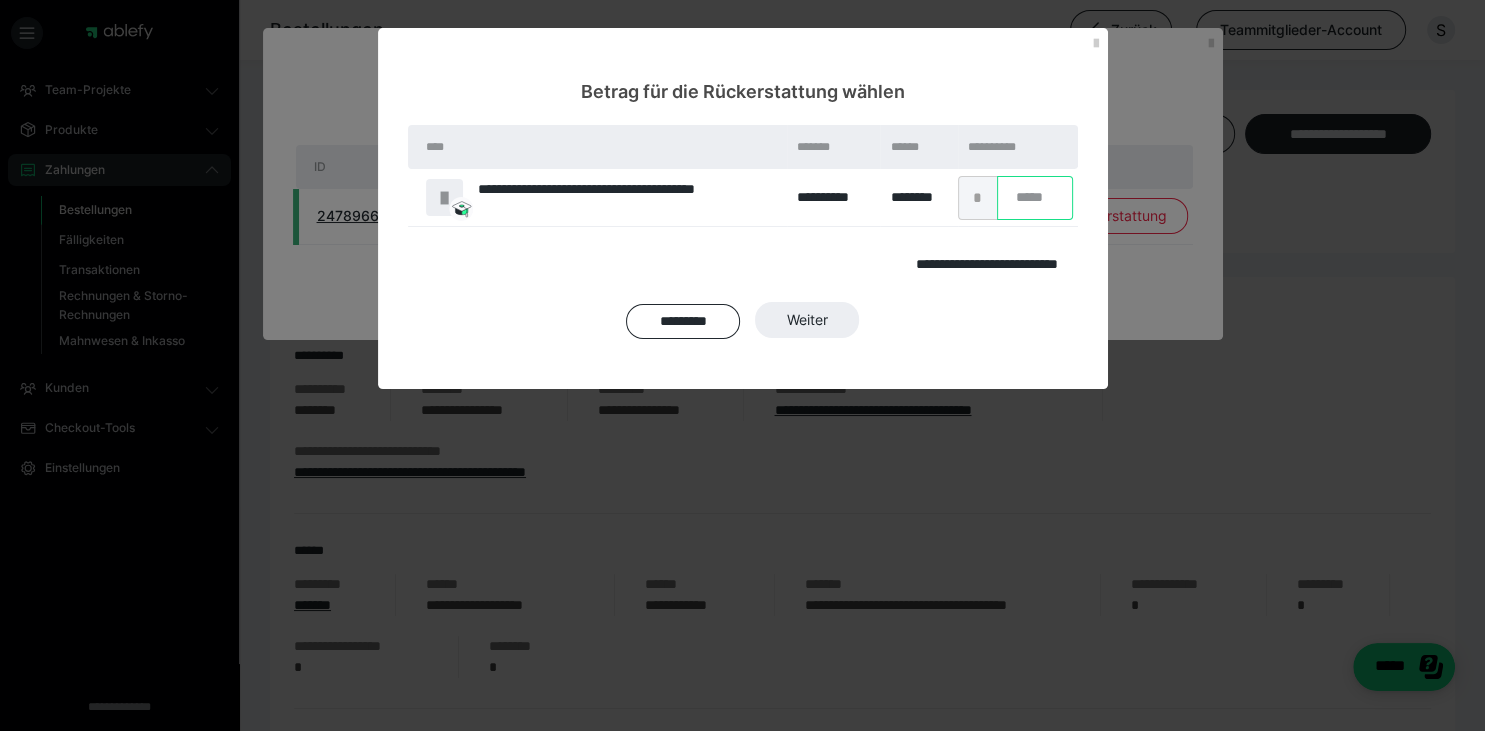 click on "*" at bounding box center (1035, 198) 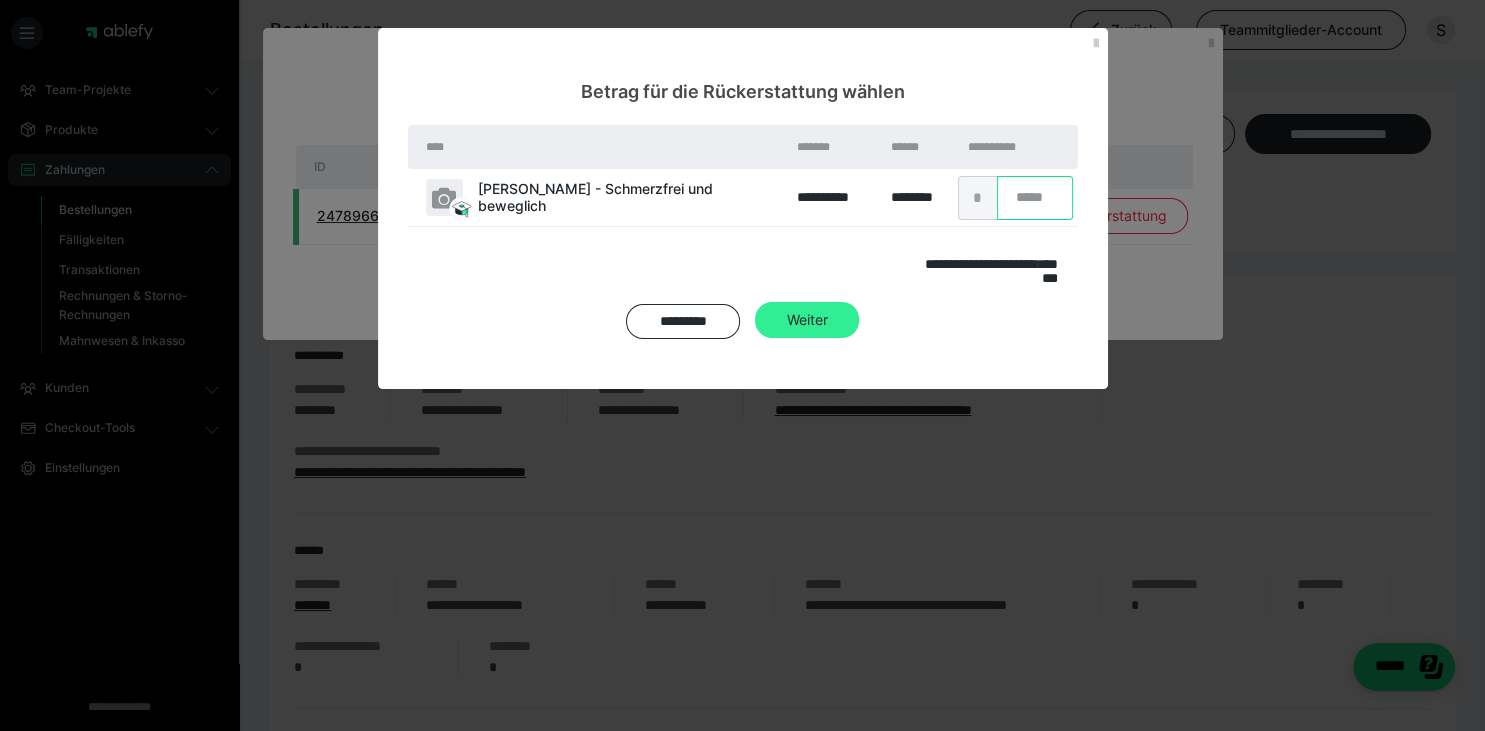 type on "****" 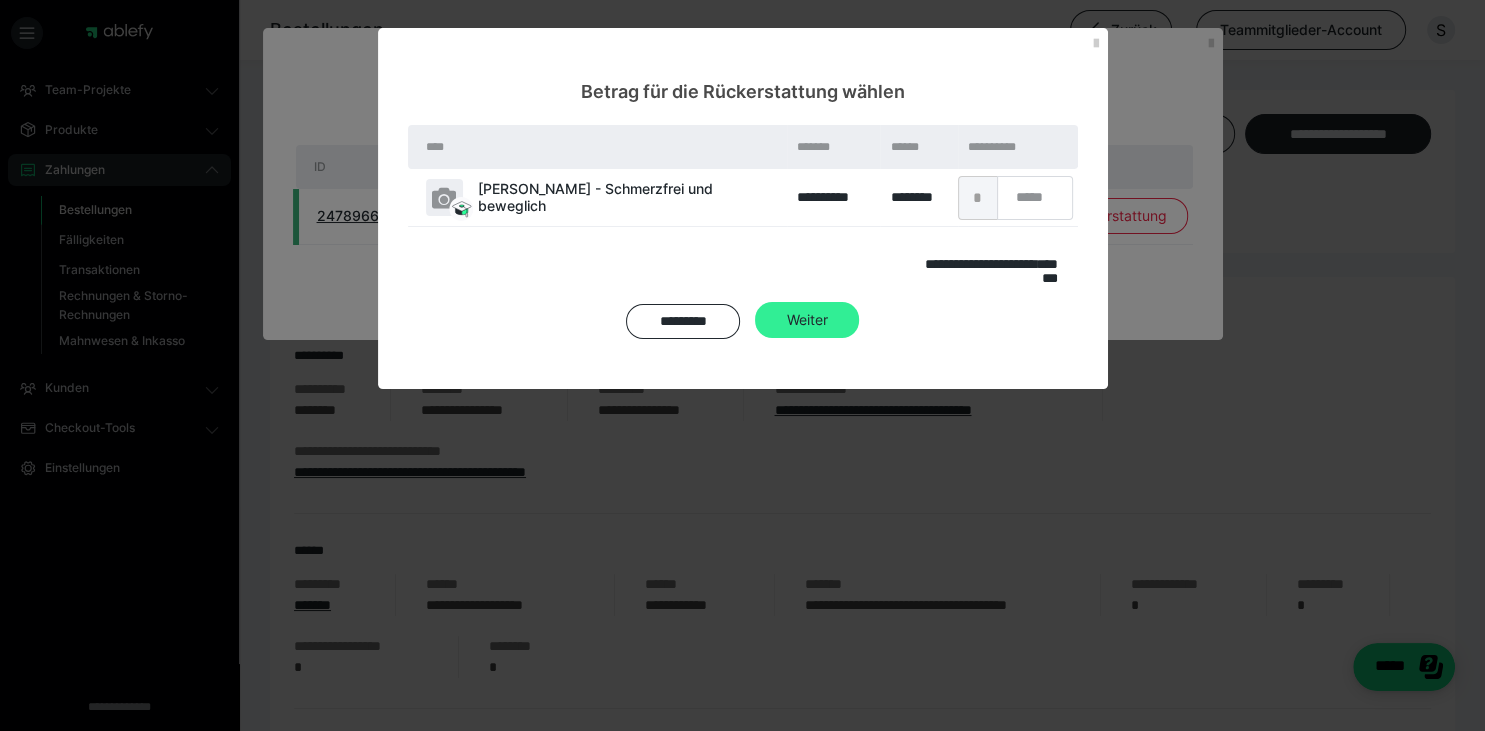 click on "Weiter" at bounding box center (807, 320) 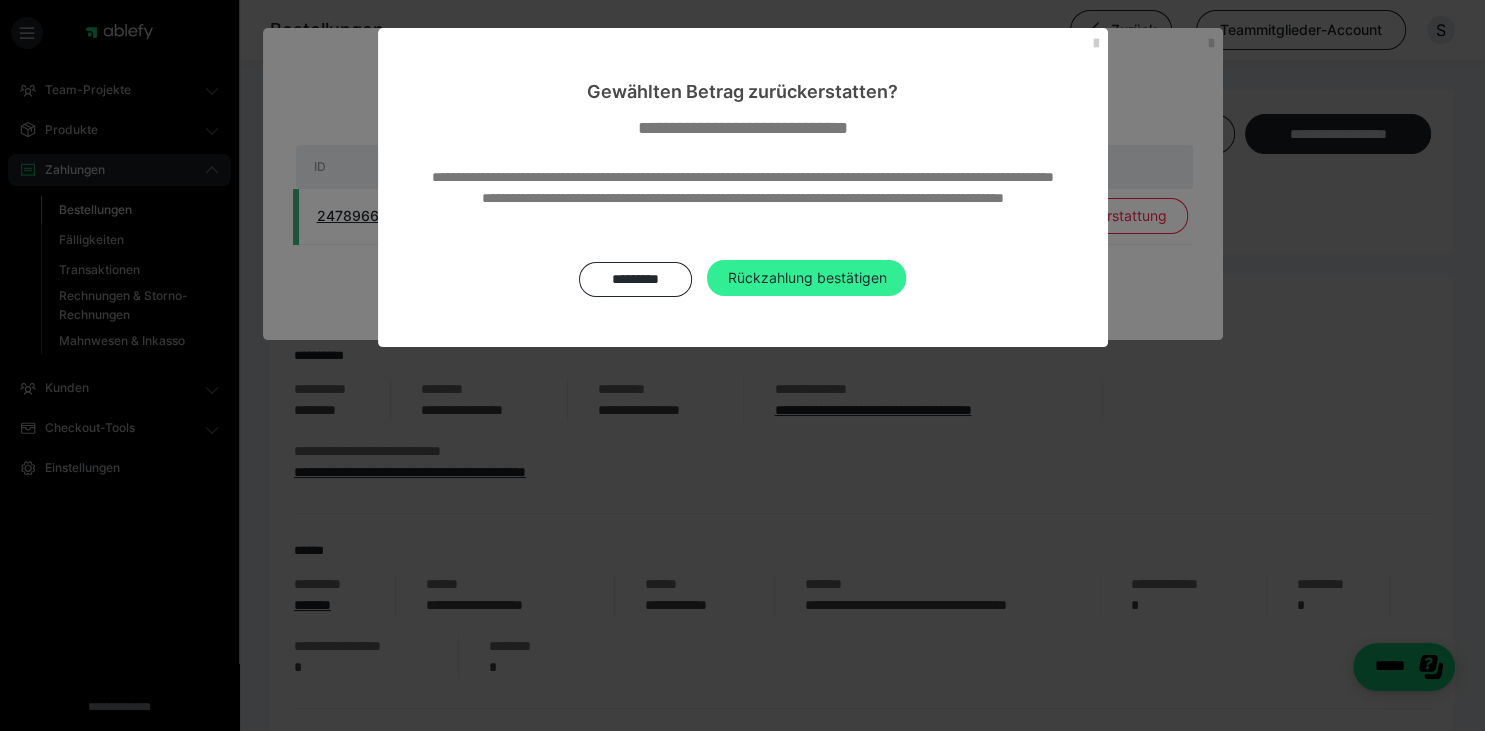 click on "Rückzahlung bestätigen" at bounding box center (806, 278) 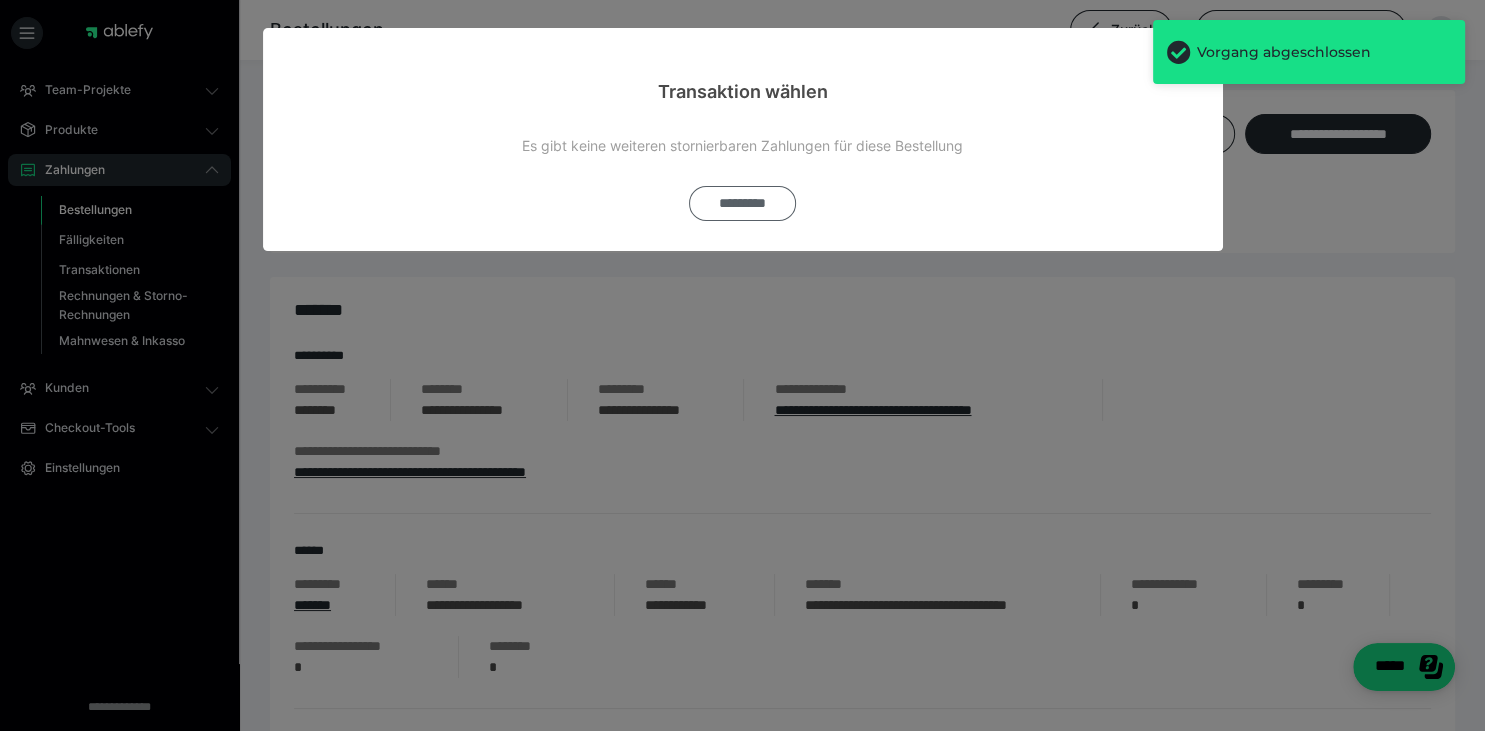 click on "*********" at bounding box center (742, 203) 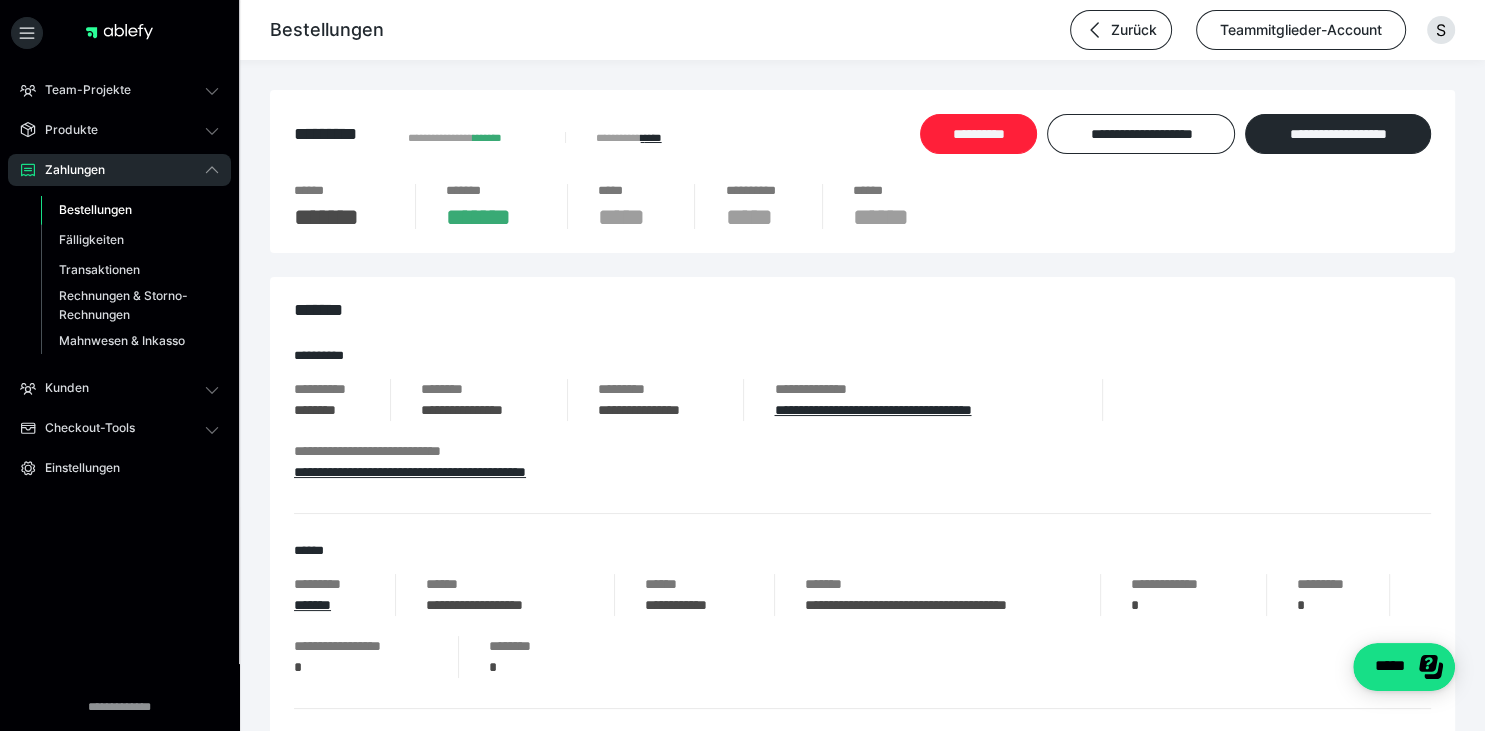 click on "**********" at bounding box center [978, 134] 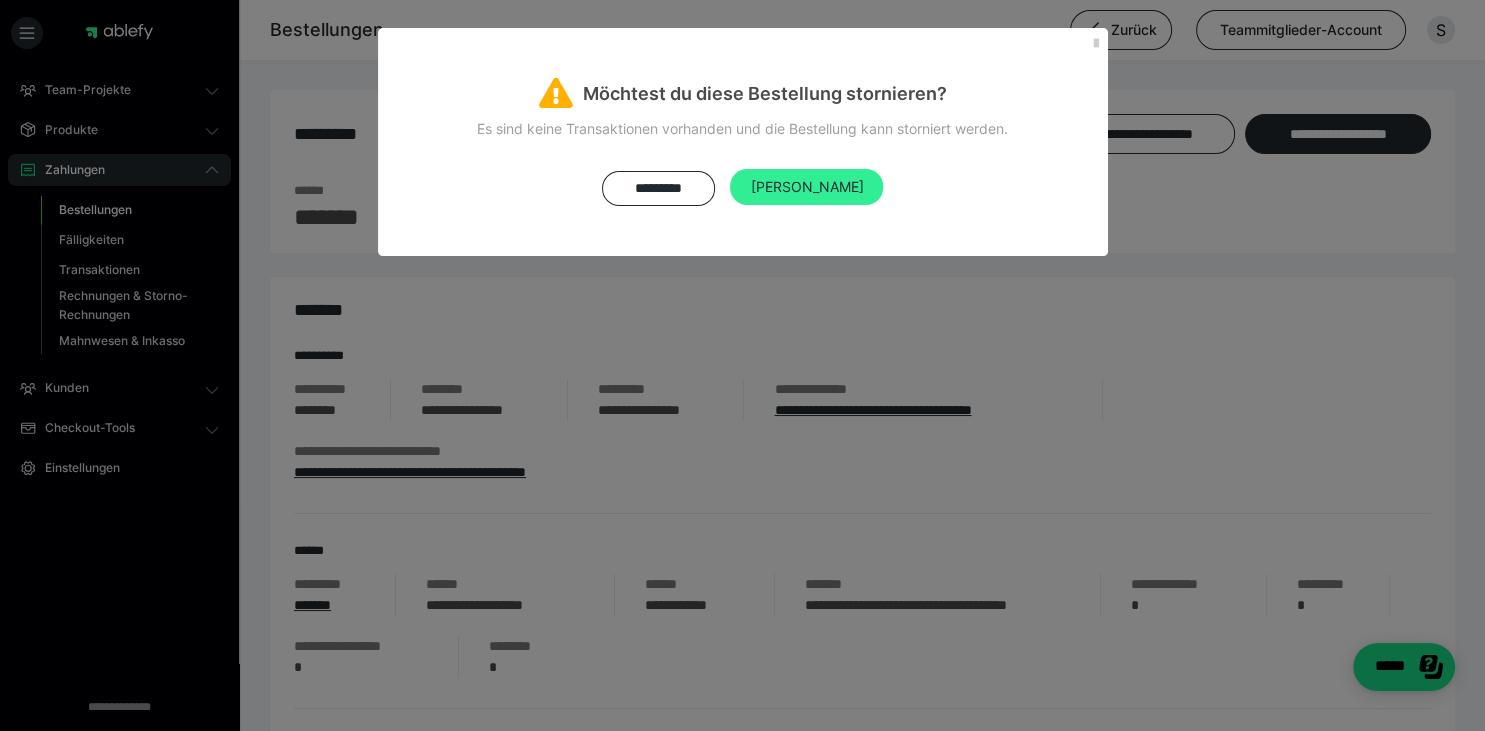 click on "Ja" at bounding box center [806, 187] 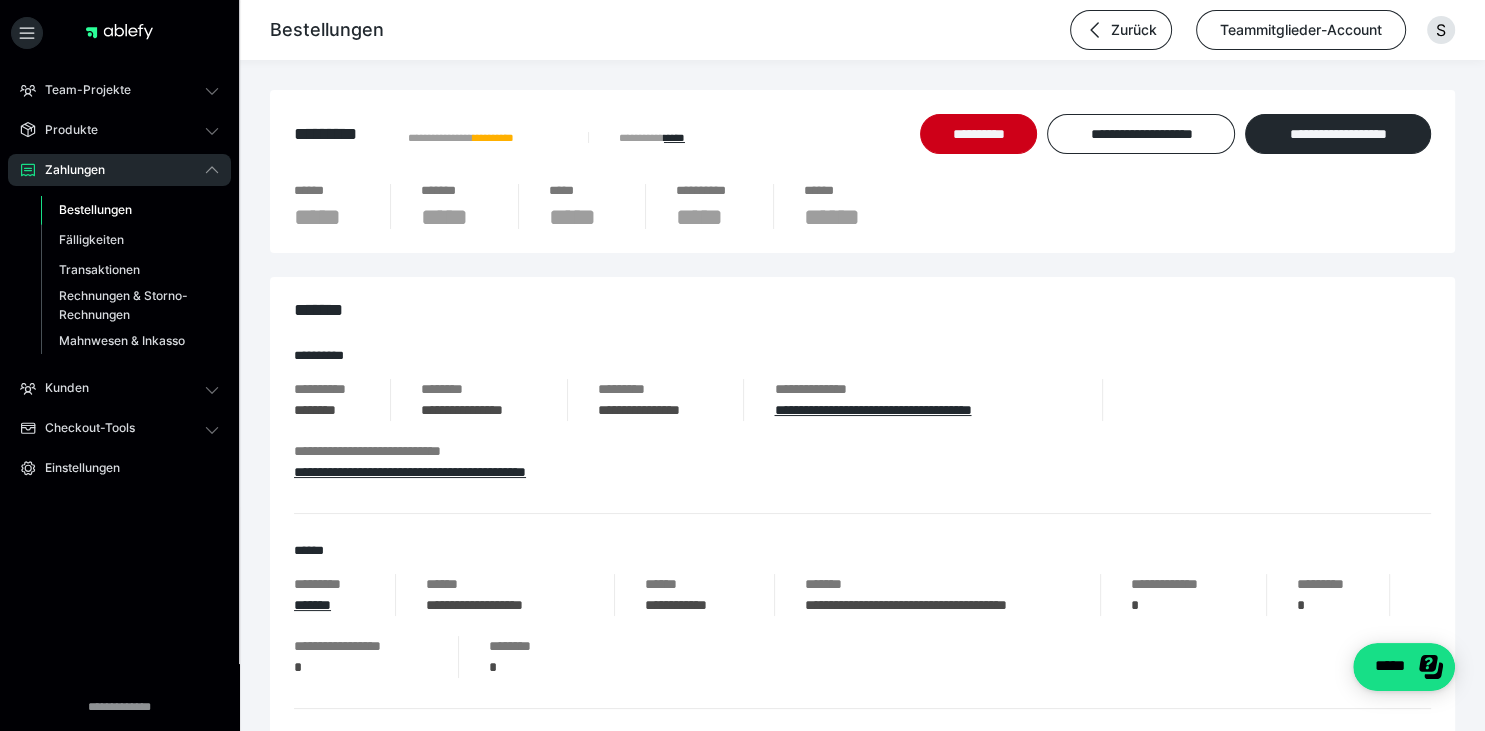 click on "Zahlungen" at bounding box center (68, 170) 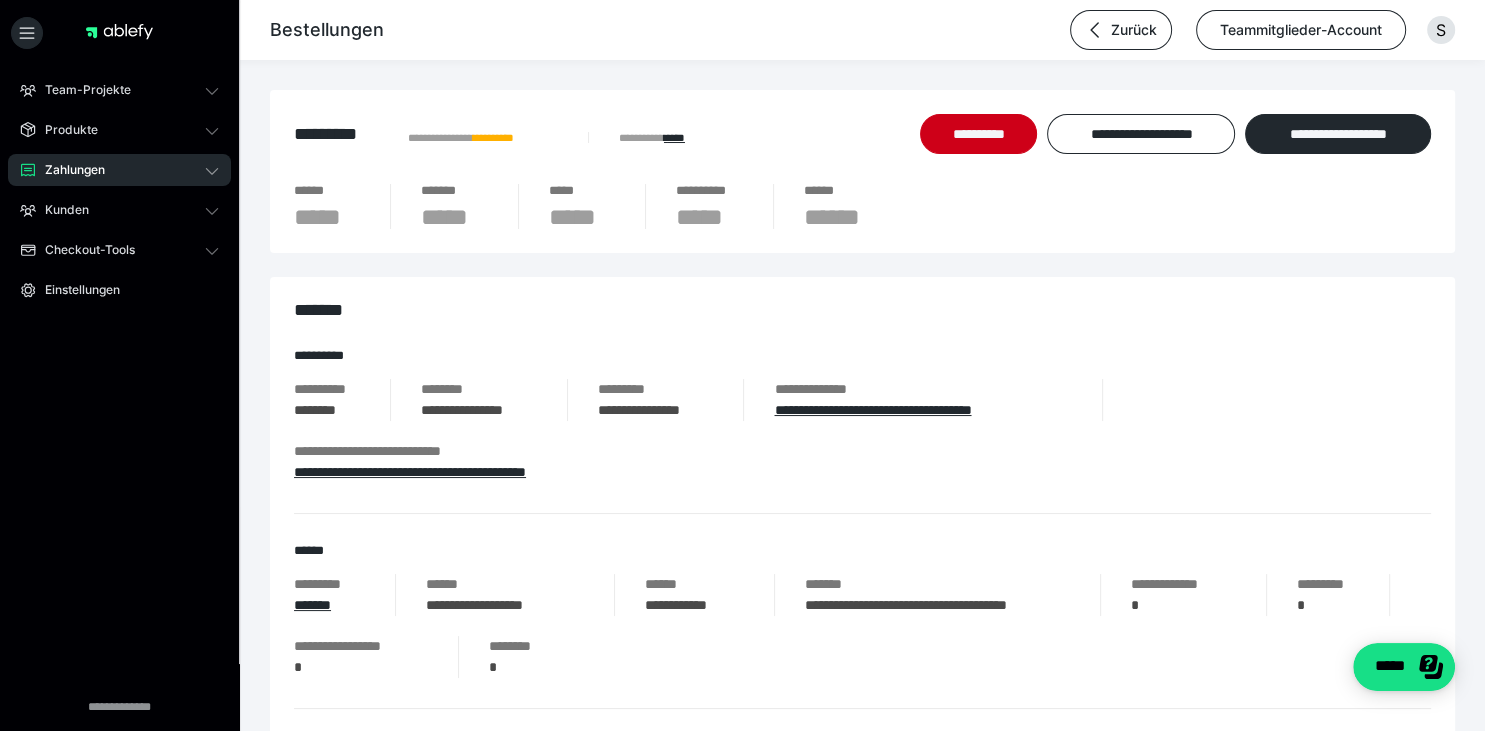 click on "Zahlungen" at bounding box center (119, 170) 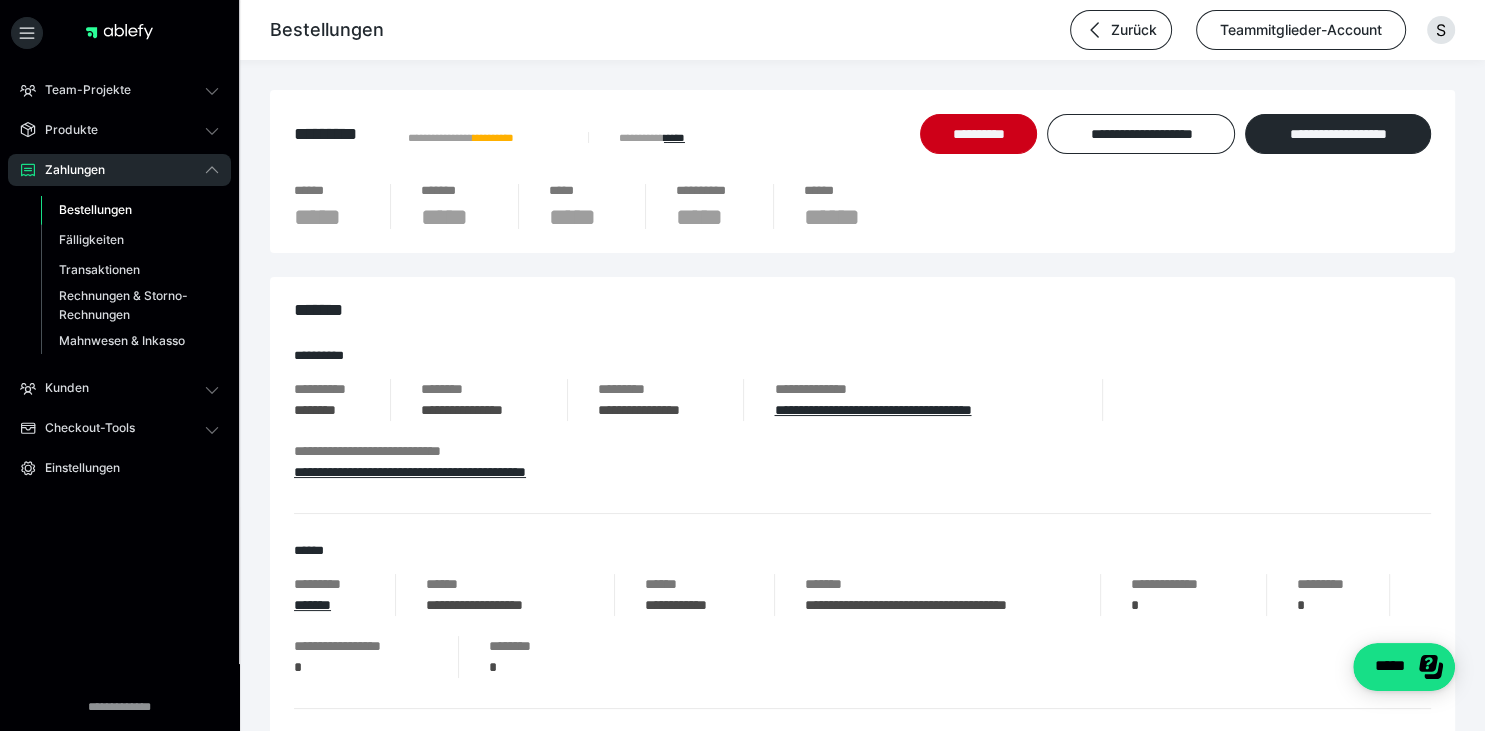 click on "Bestellungen" at bounding box center (95, 209) 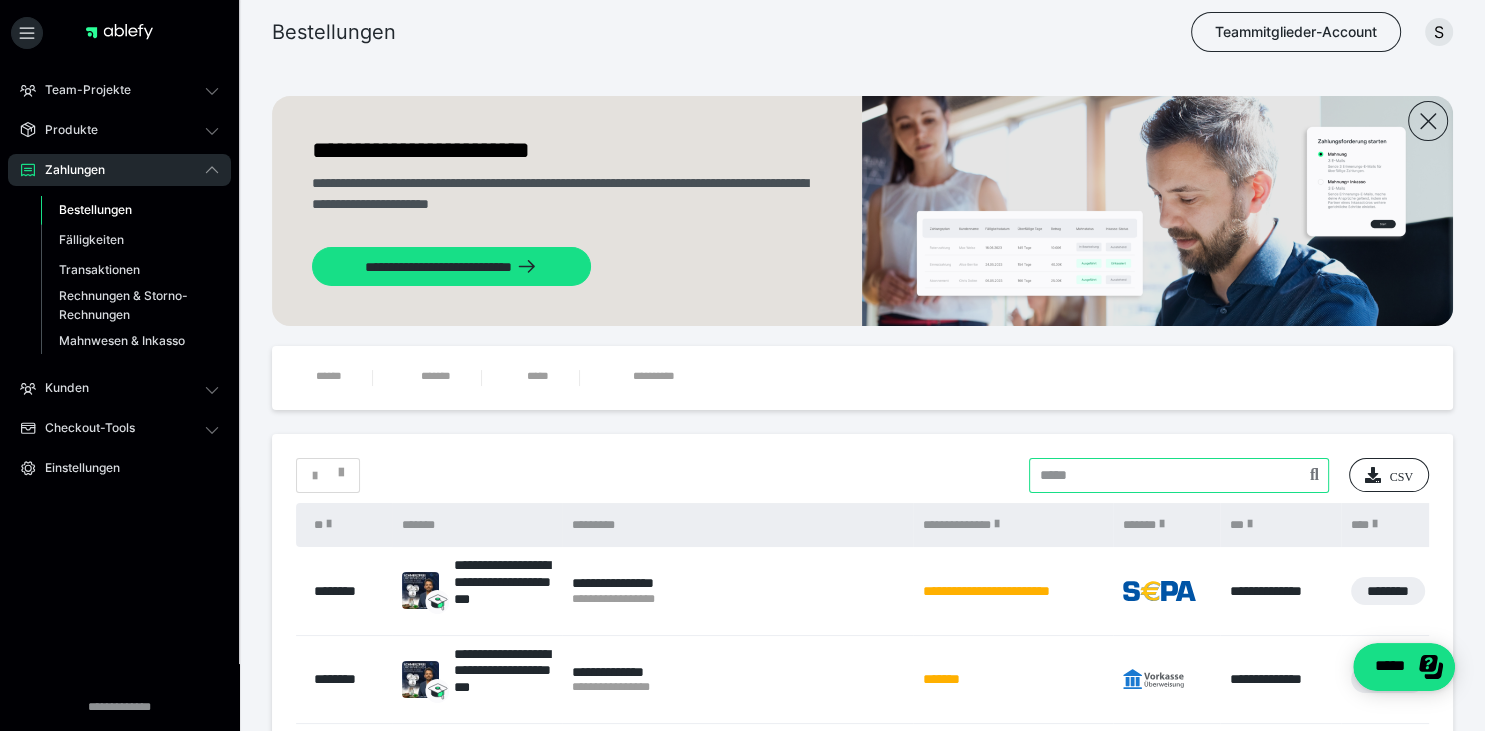 click at bounding box center (1179, 475) 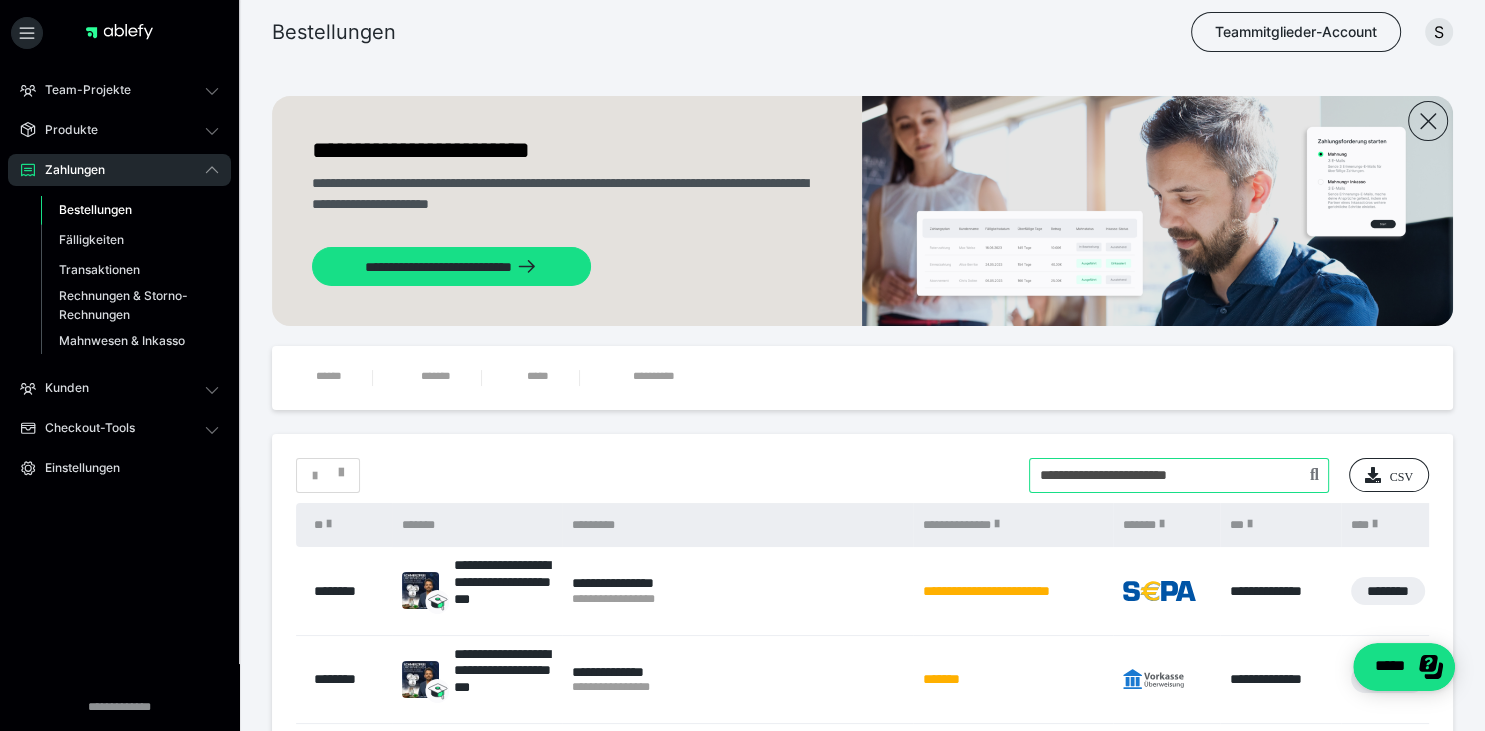 type on "**********" 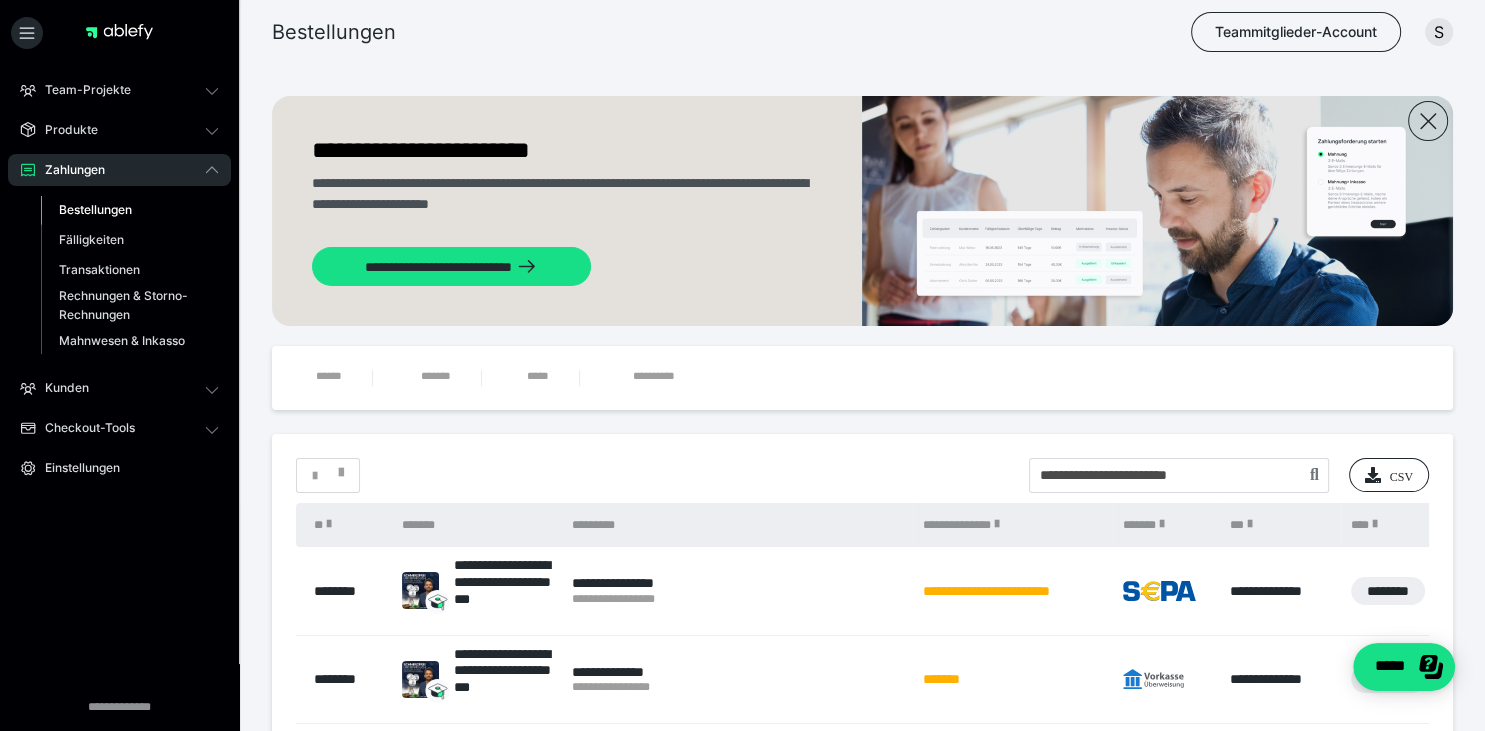 click on "**********" at bounding box center [862, 874] 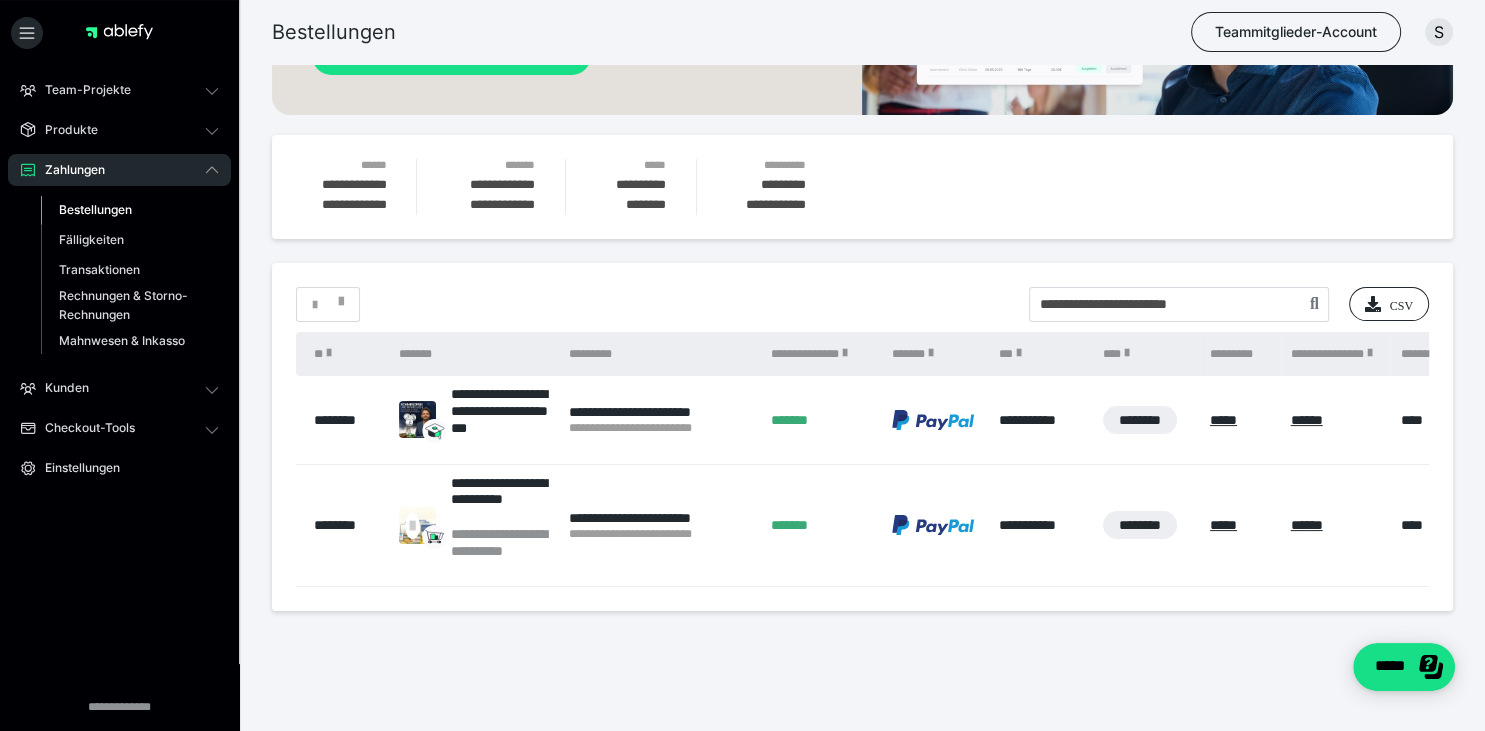 scroll, scrollTop: 215, scrollLeft: 0, axis: vertical 